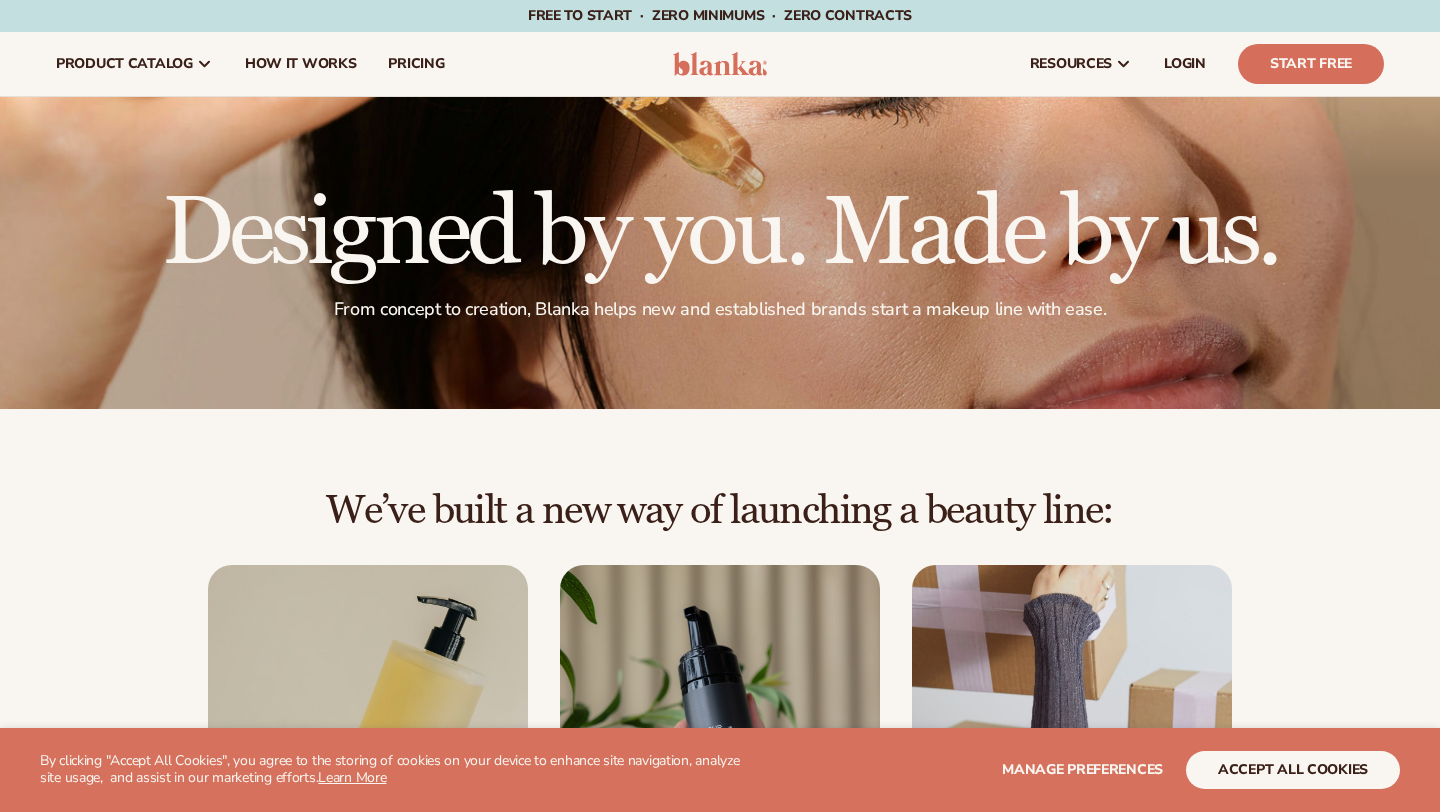 scroll, scrollTop: 0, scrollLeft: 0, axis: both 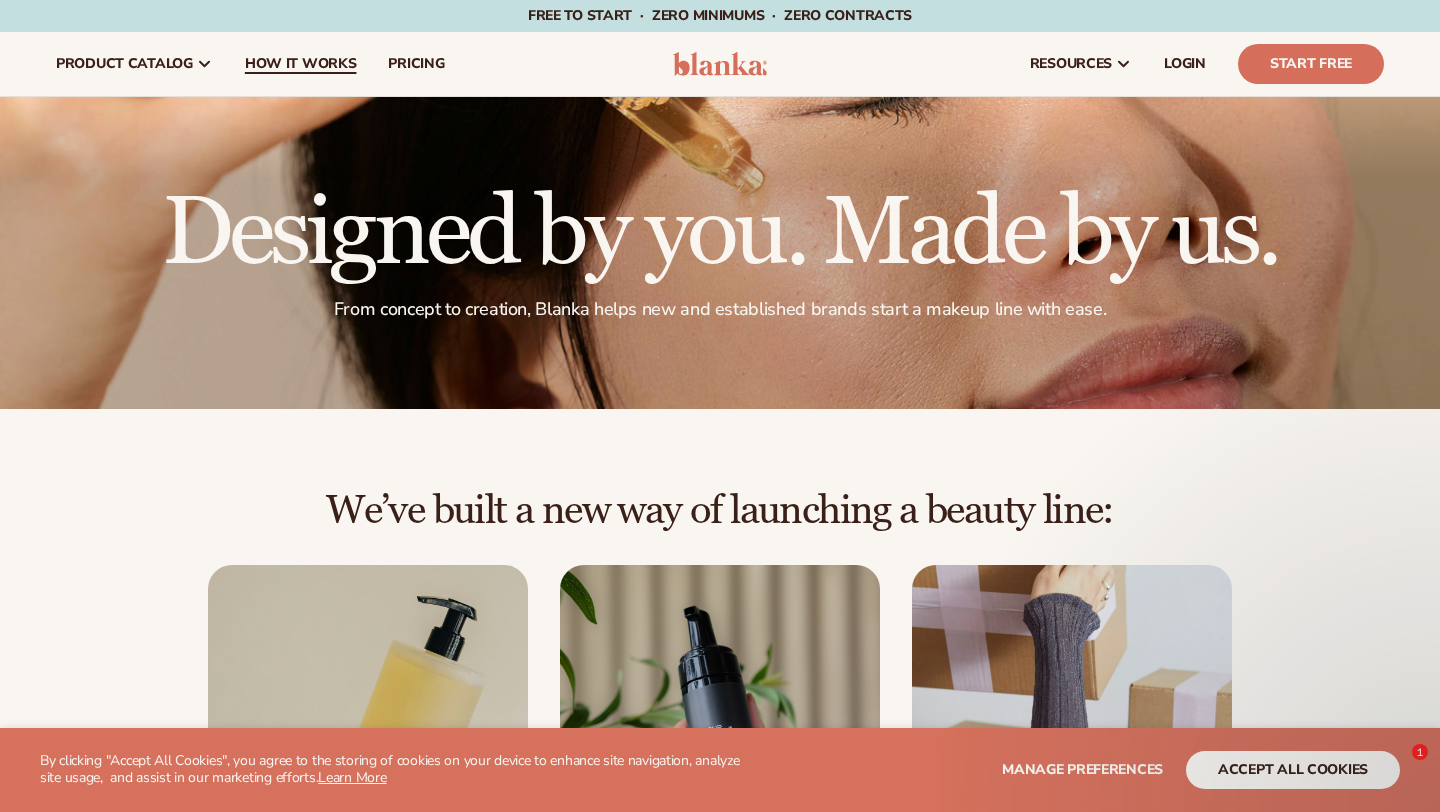 click on "How It Works" at bounding box center [301, 64] 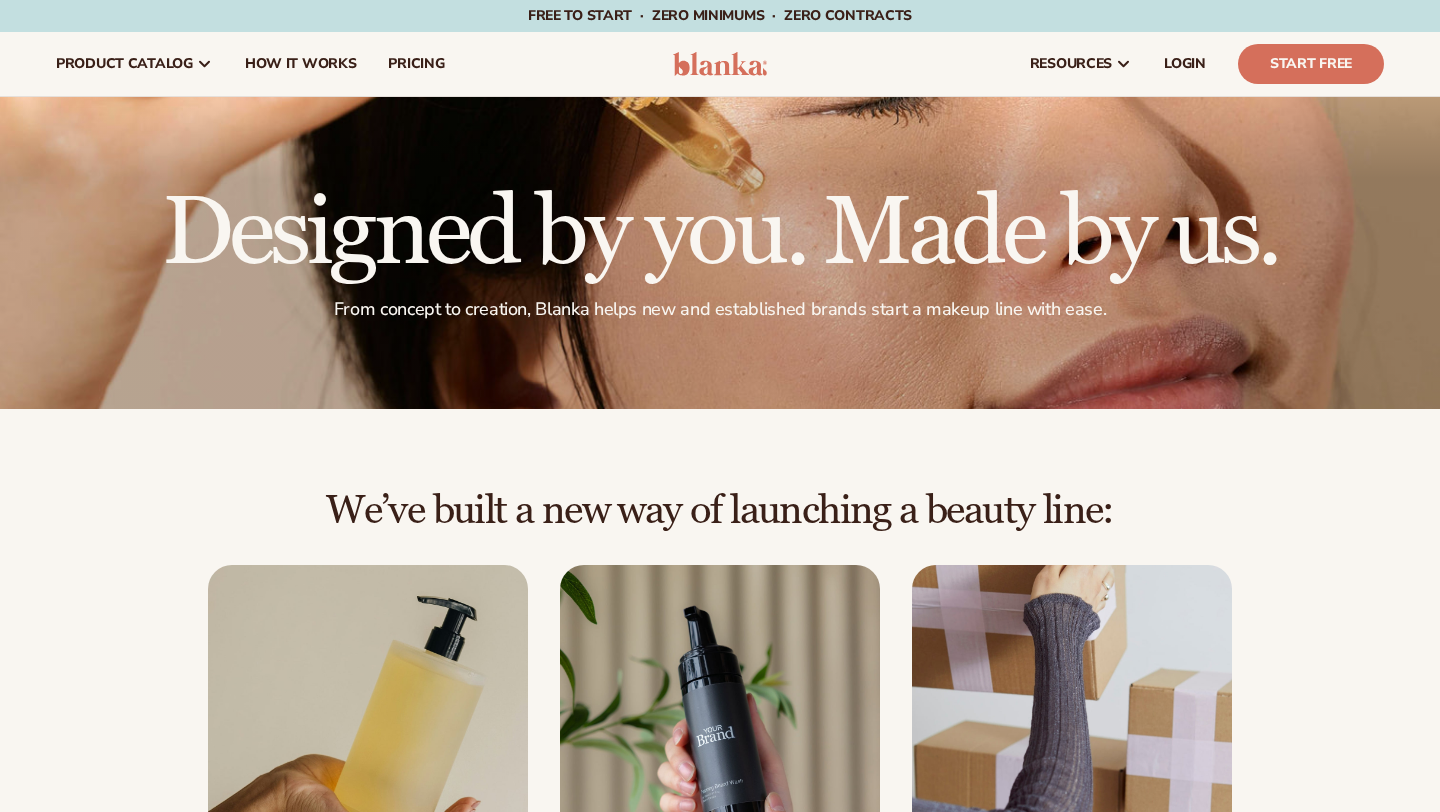 scroll, scrollTop: 0, scrollLeft: 0, axis: both 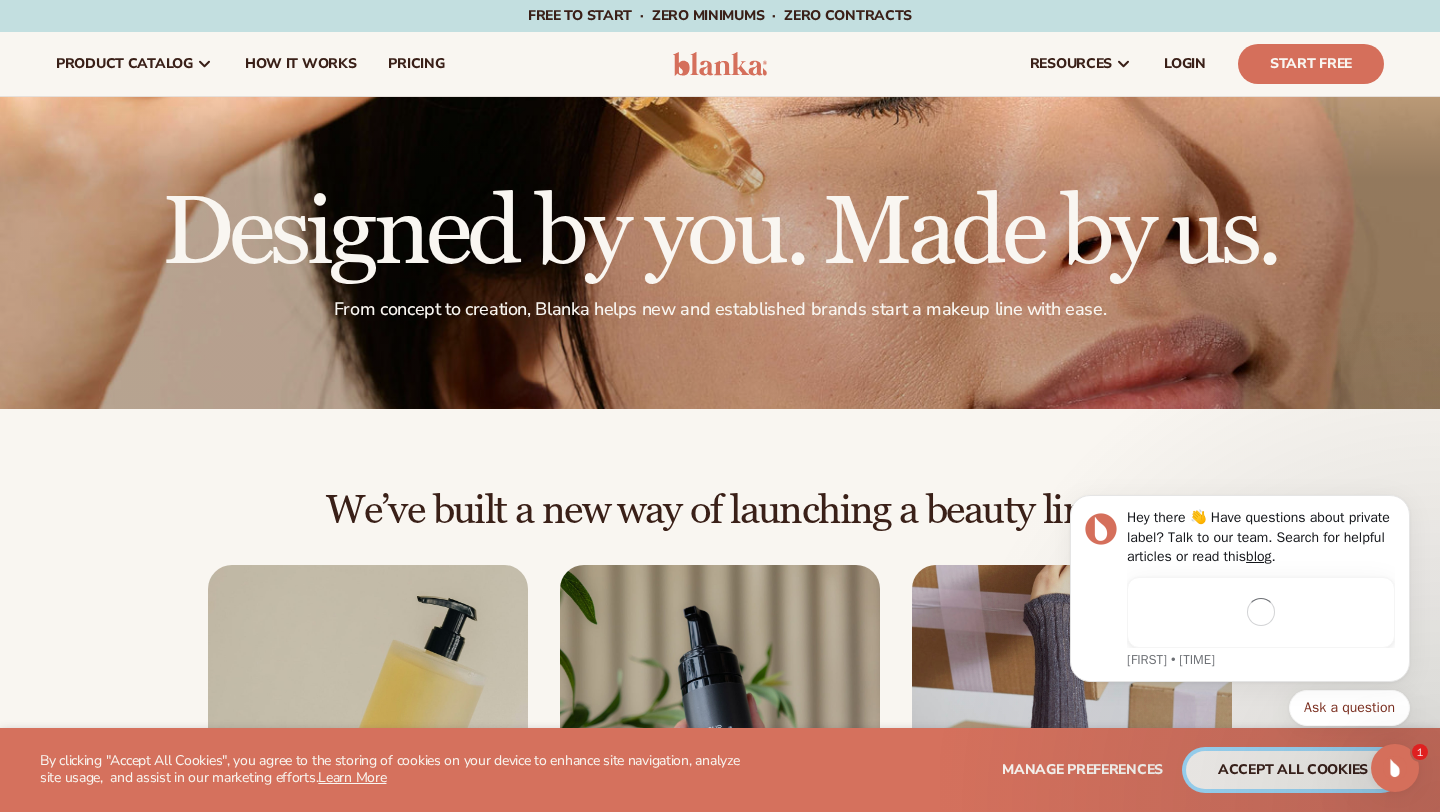 click on "accept all cookies" at bounding box center [1293, 770] 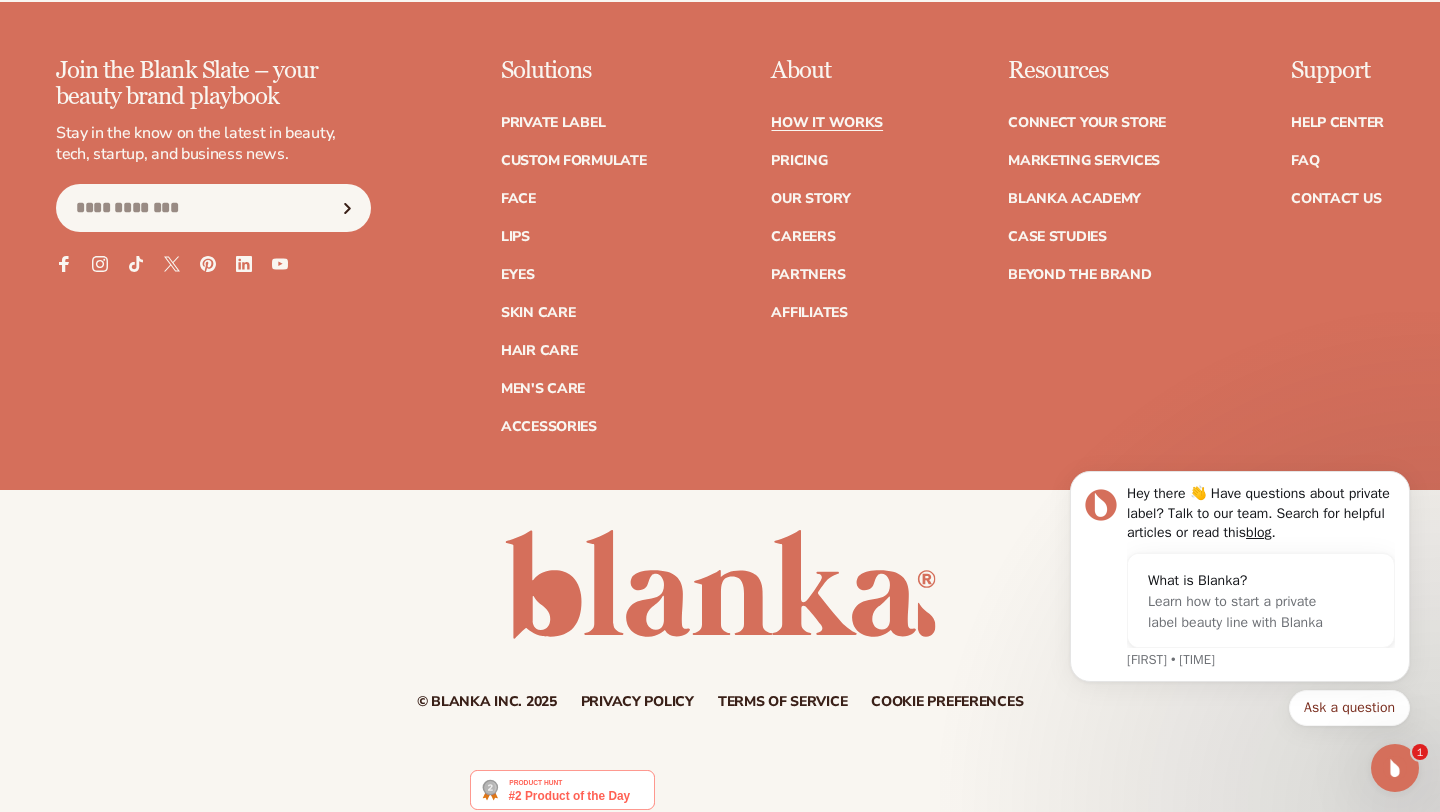 scroll, scrollTop: 4981, scrollLeft: 0, axis: vertical 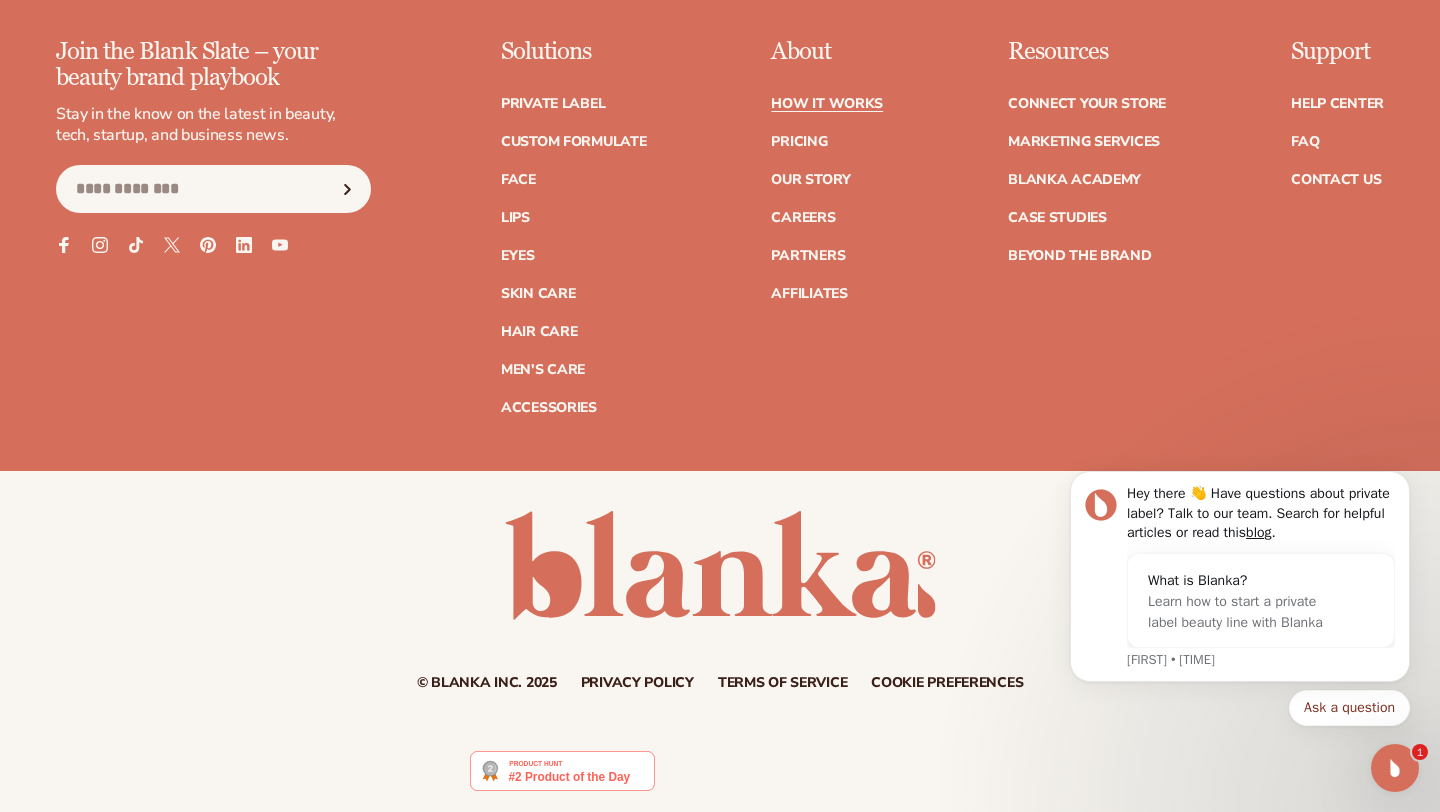 click at bounding box center [562, 771] 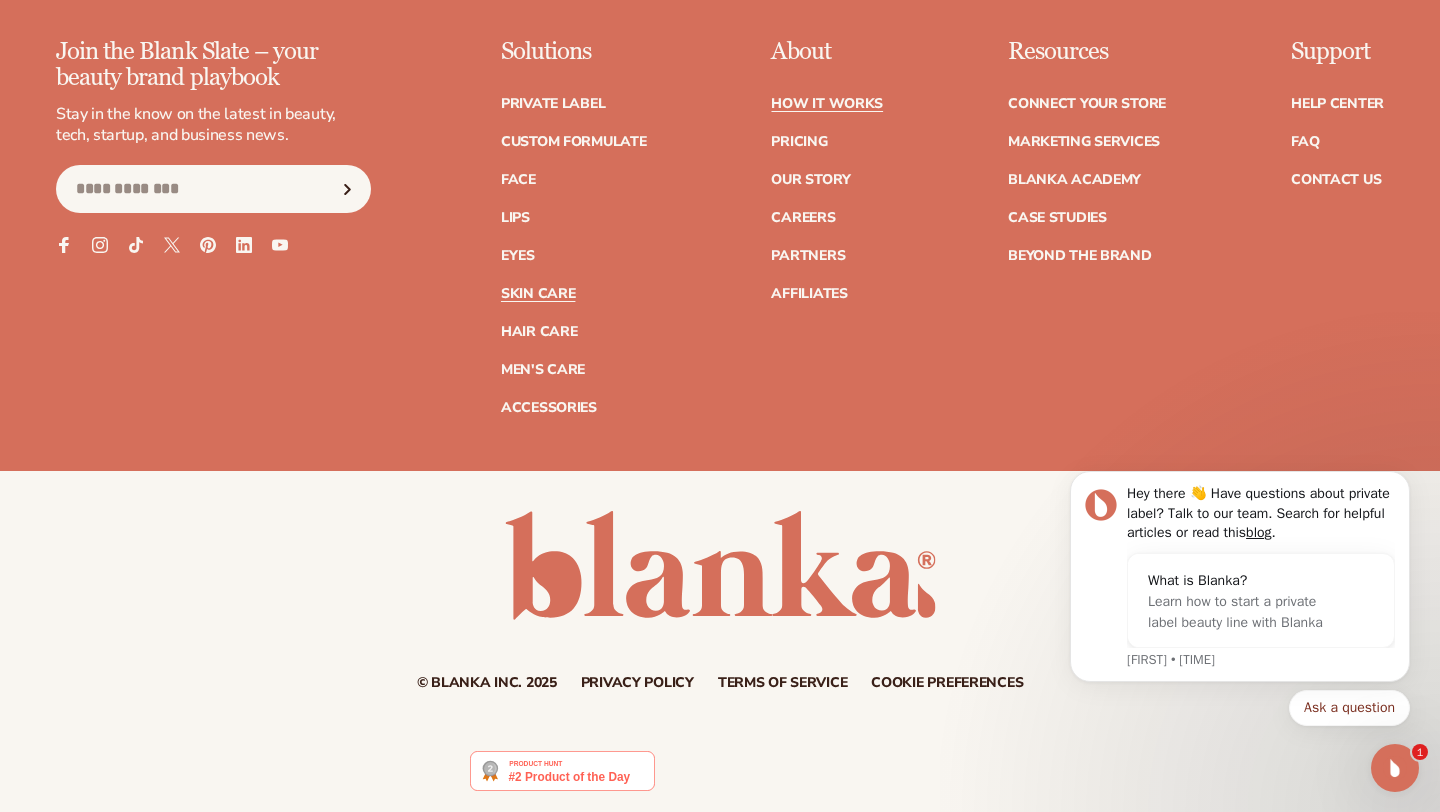 click on "Skin Care" at bounding box center [538, 294] 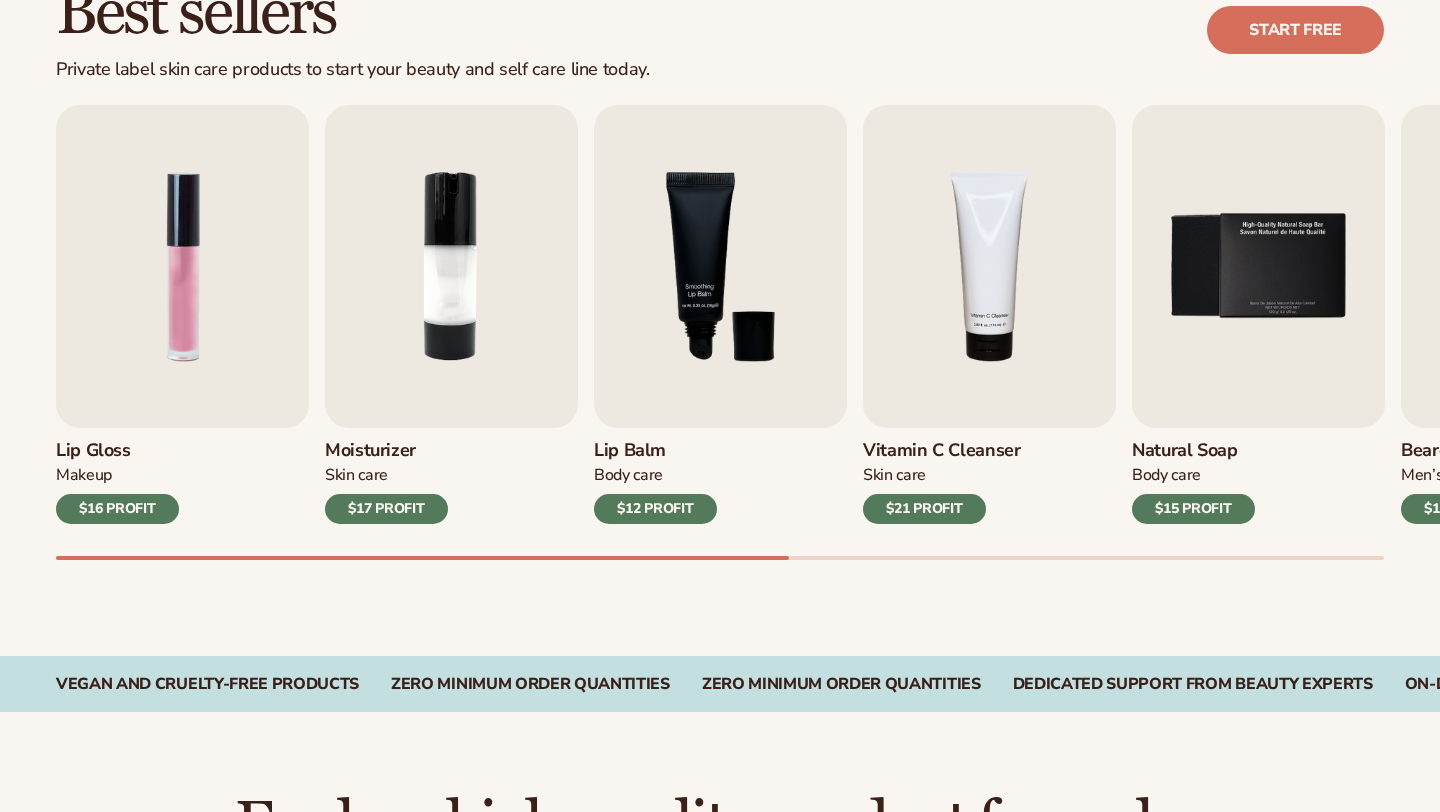scroll, scrollTop: 614, scrollLeft: 0, axis: vertical 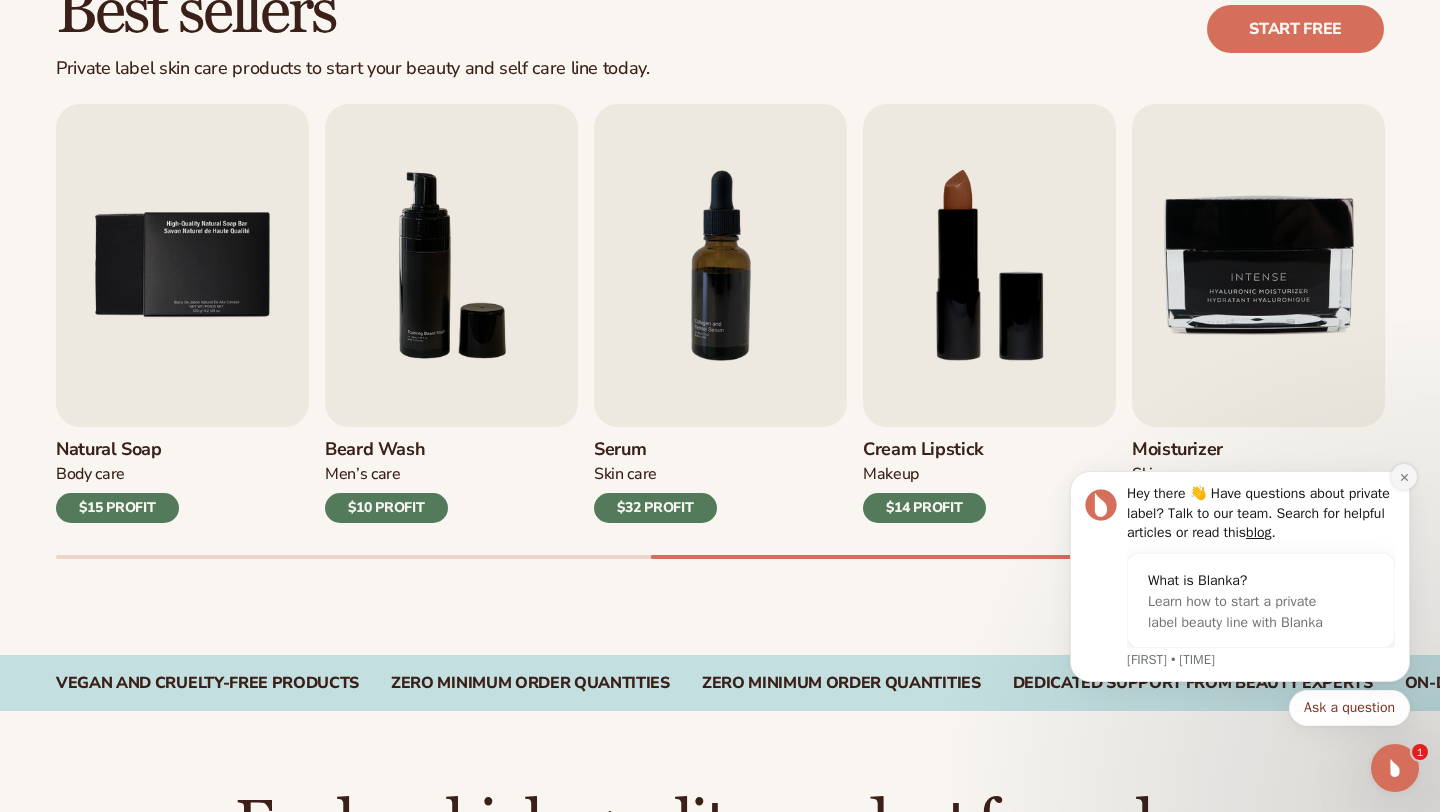 click at bounding box center [1404, 477] 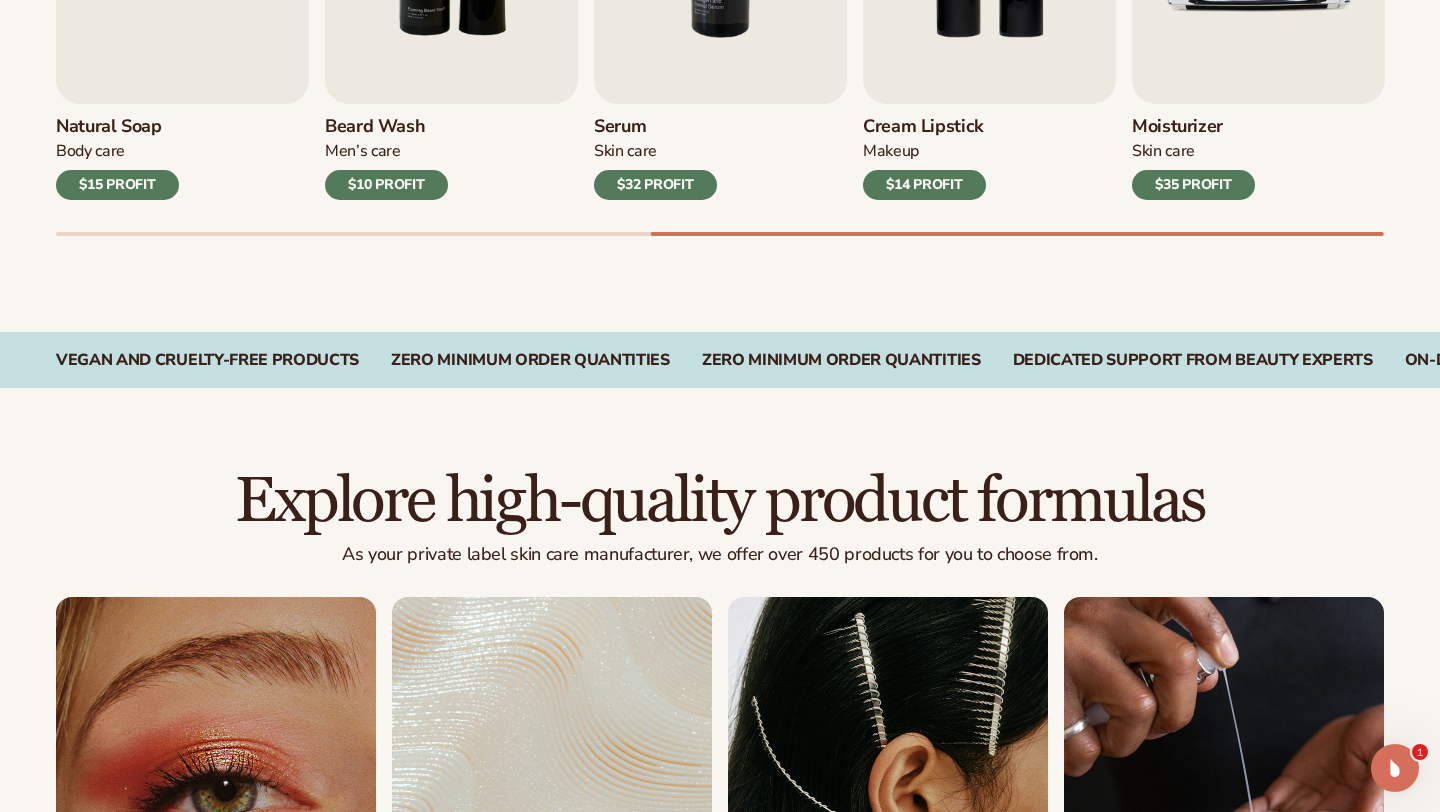scroll, scrollTop: 944, scrollLeft: 0, axis: vertical 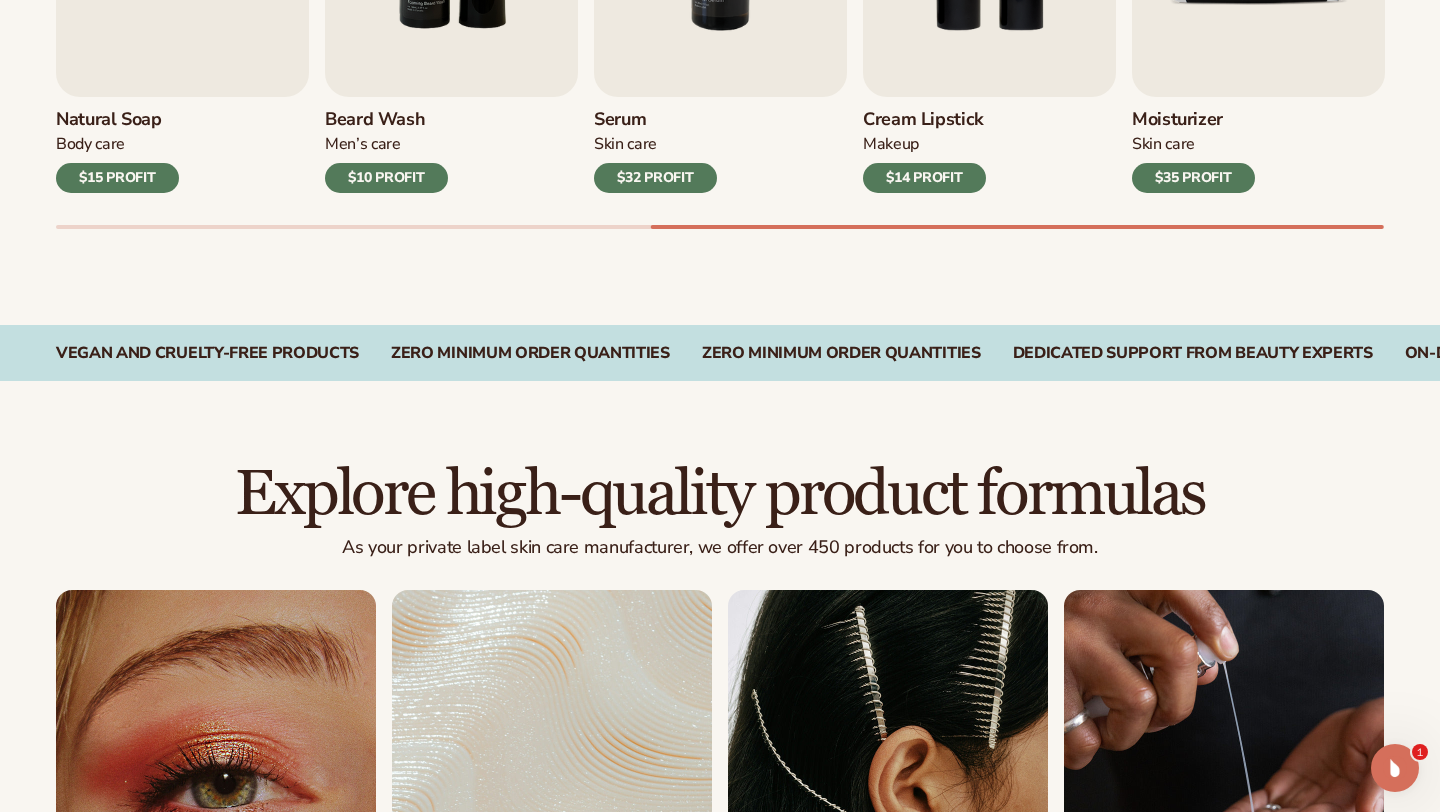 click on "On-Demand Fulfillment and Inventory Tracking" at bounding box center (1619, 353) 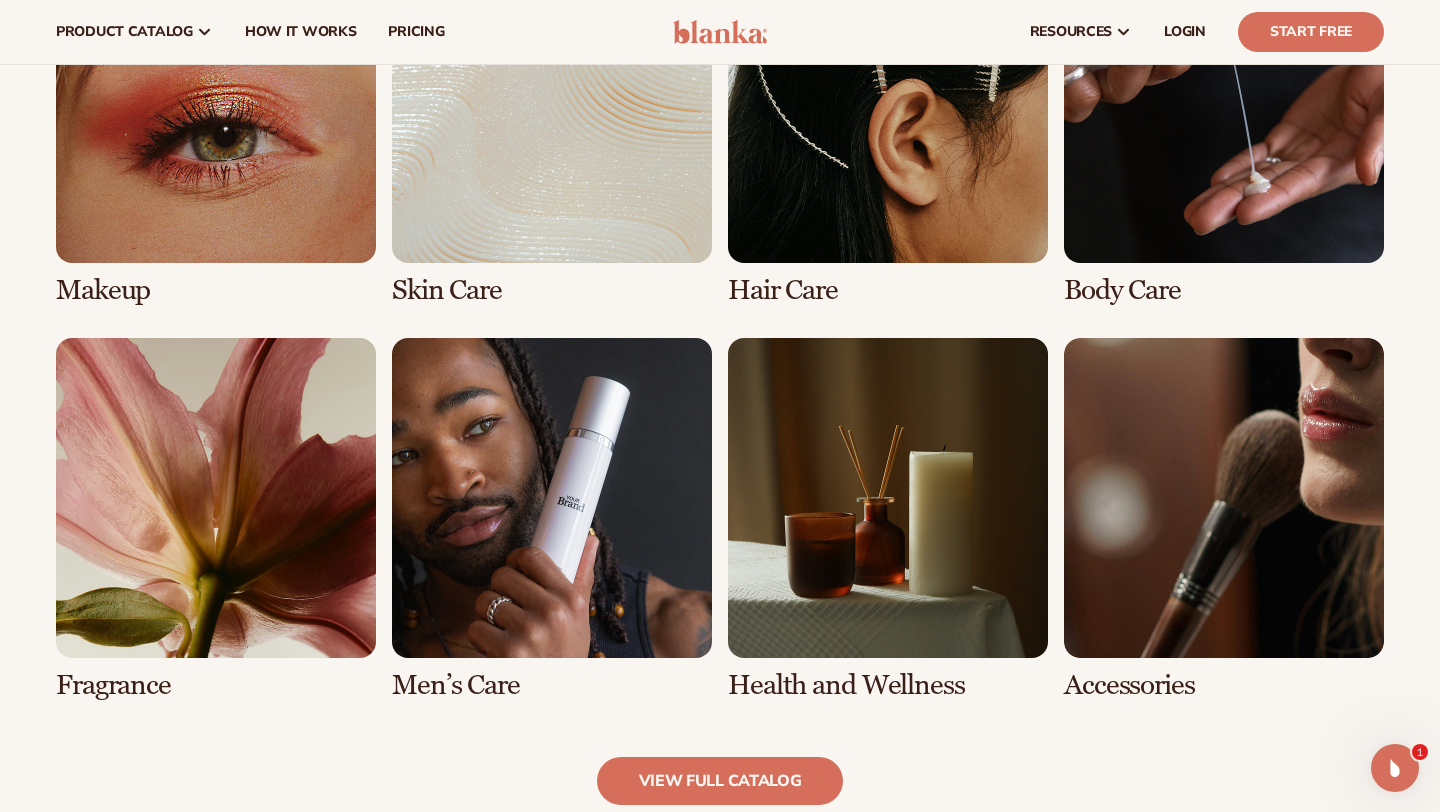 scroll, scrollTop: 1492, scrollLeft: 0, axis: vertical 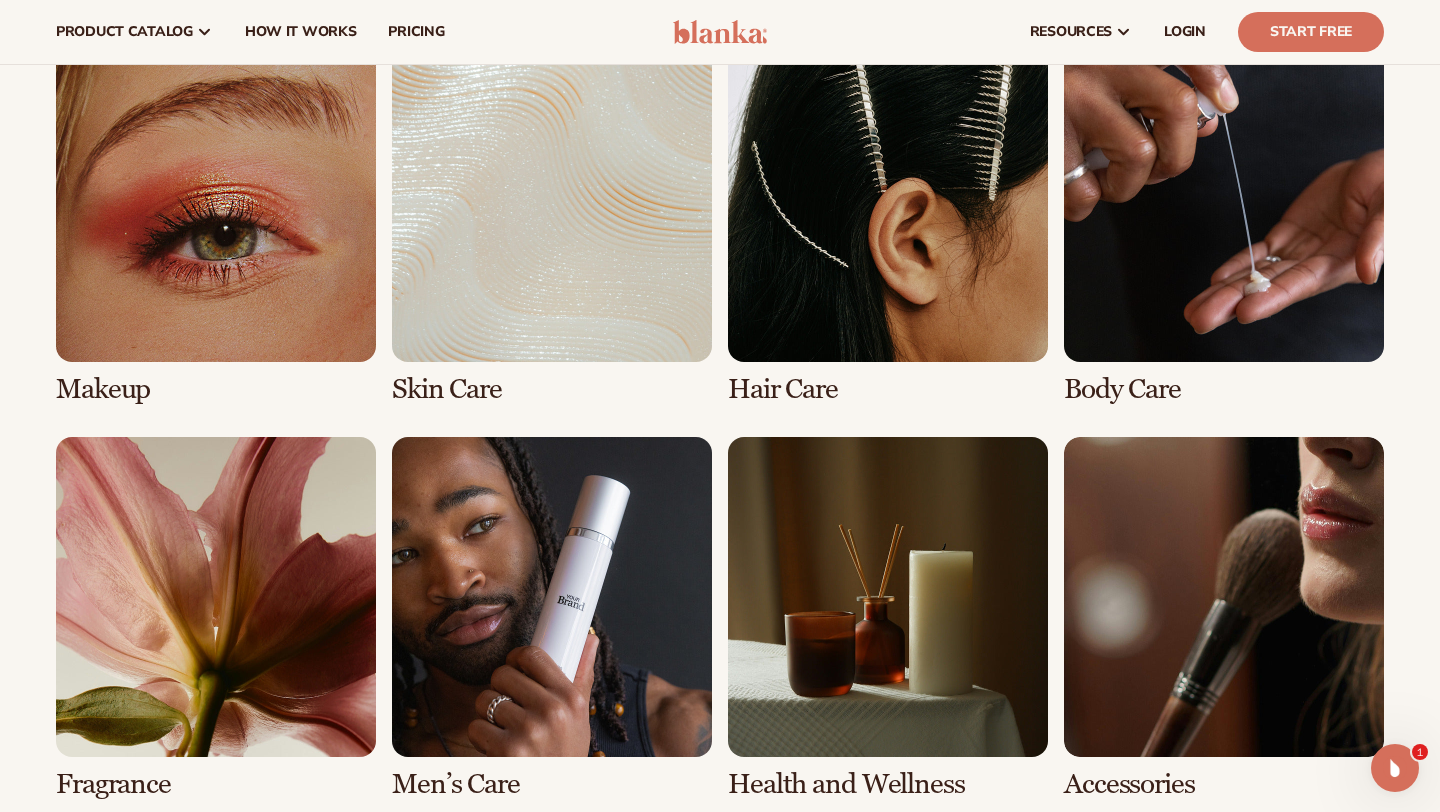 click at bounding box center (552, 223) 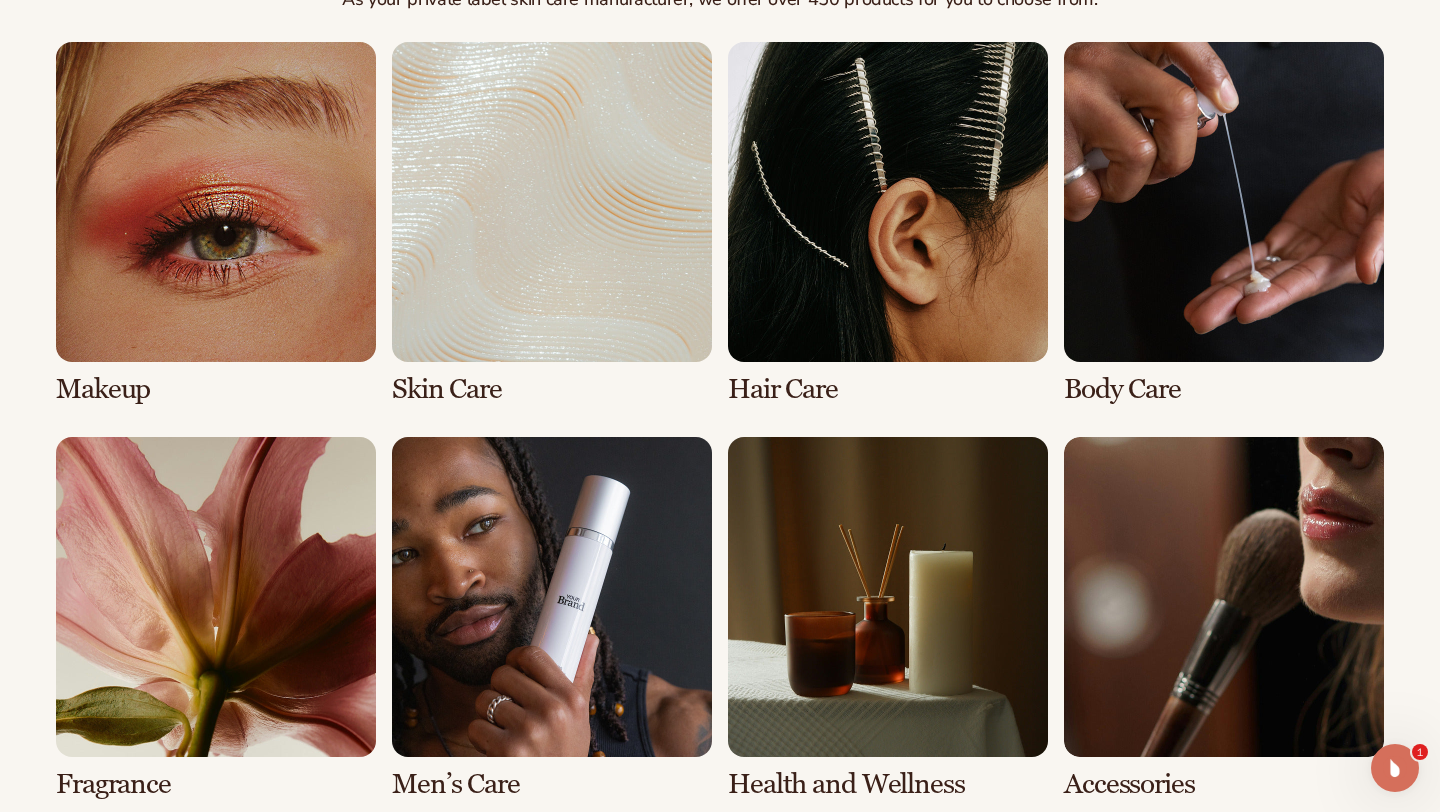 scroll, scrollTop: 1551, scrollLeft: 0, axis: vertical 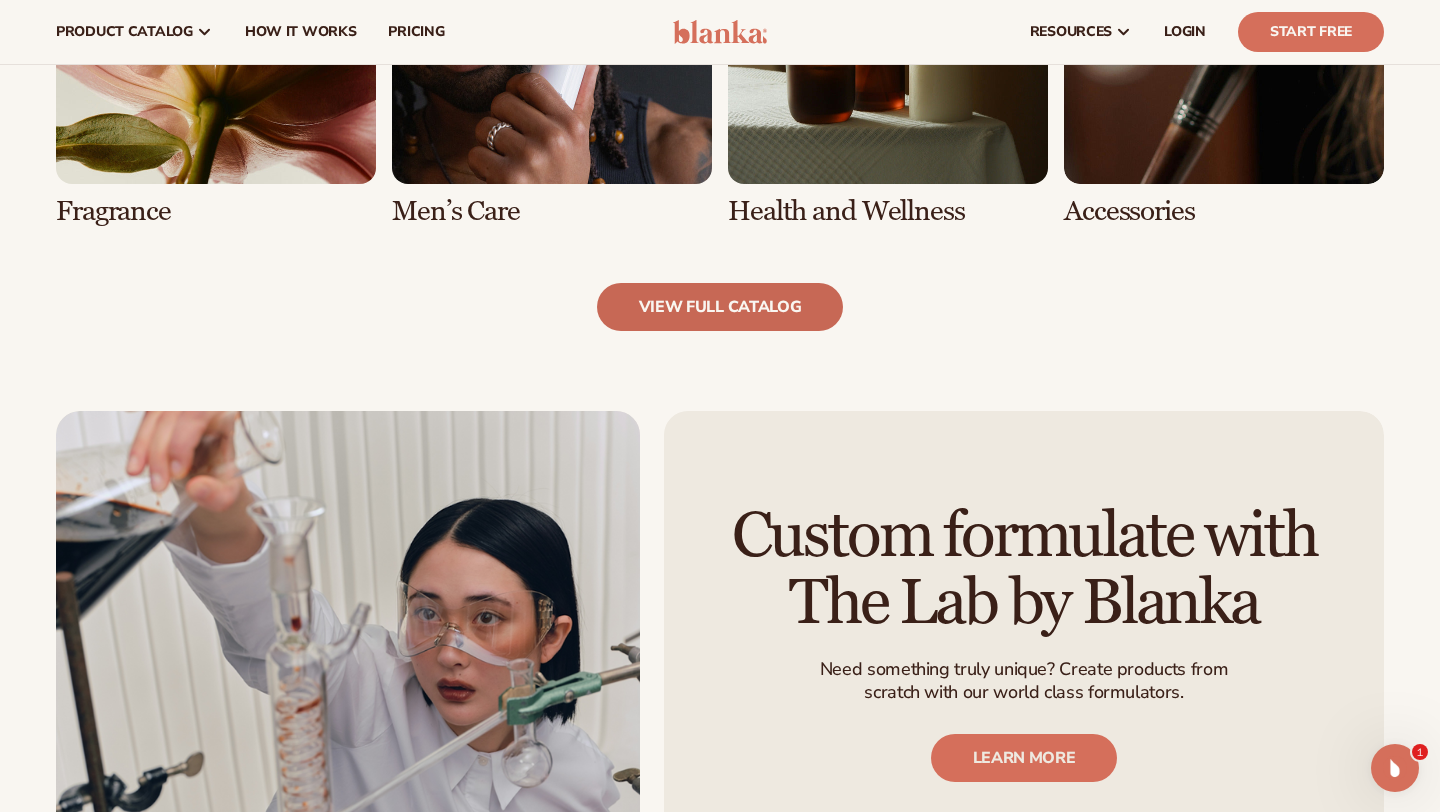 click on "view full catalog" at bounding box center (720, 307) 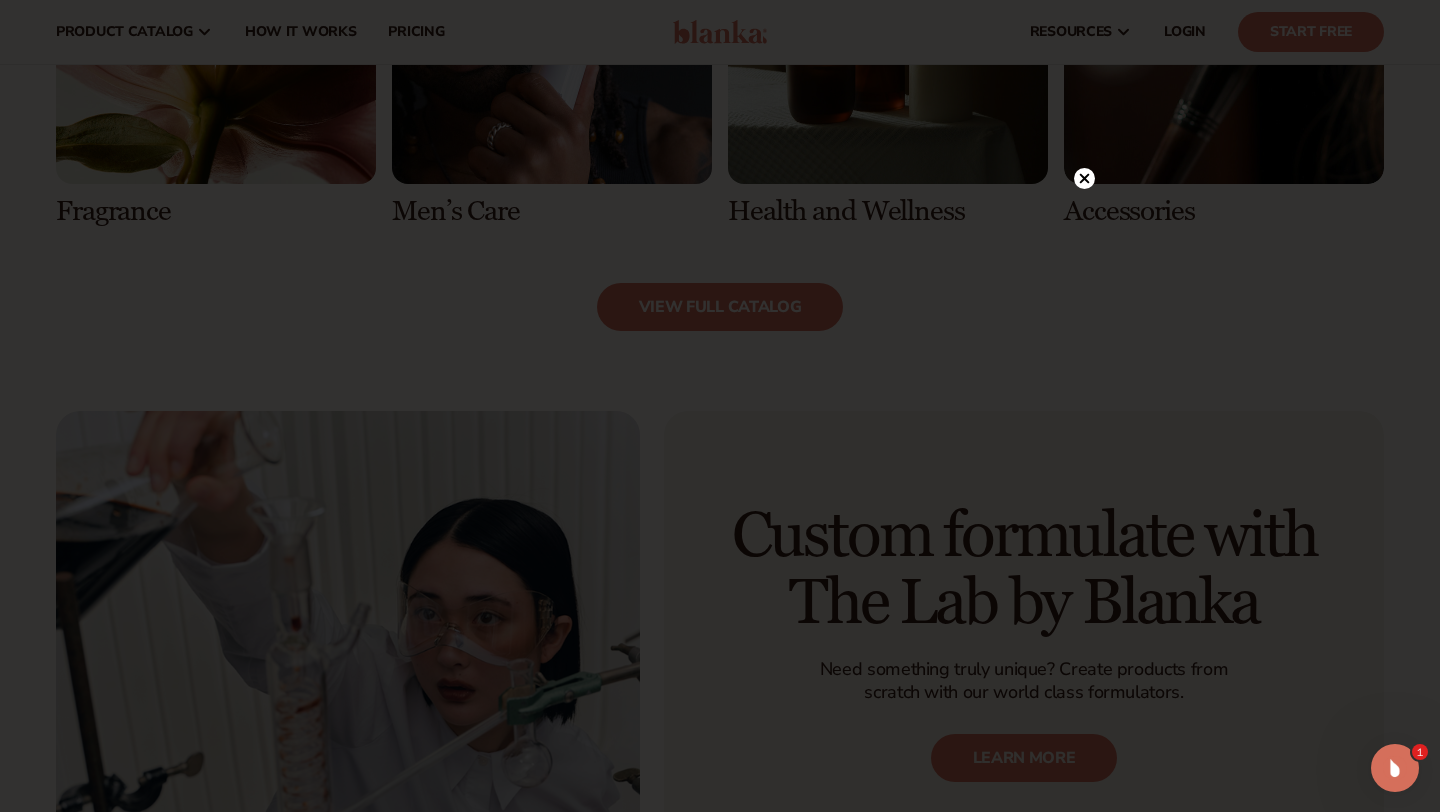 click 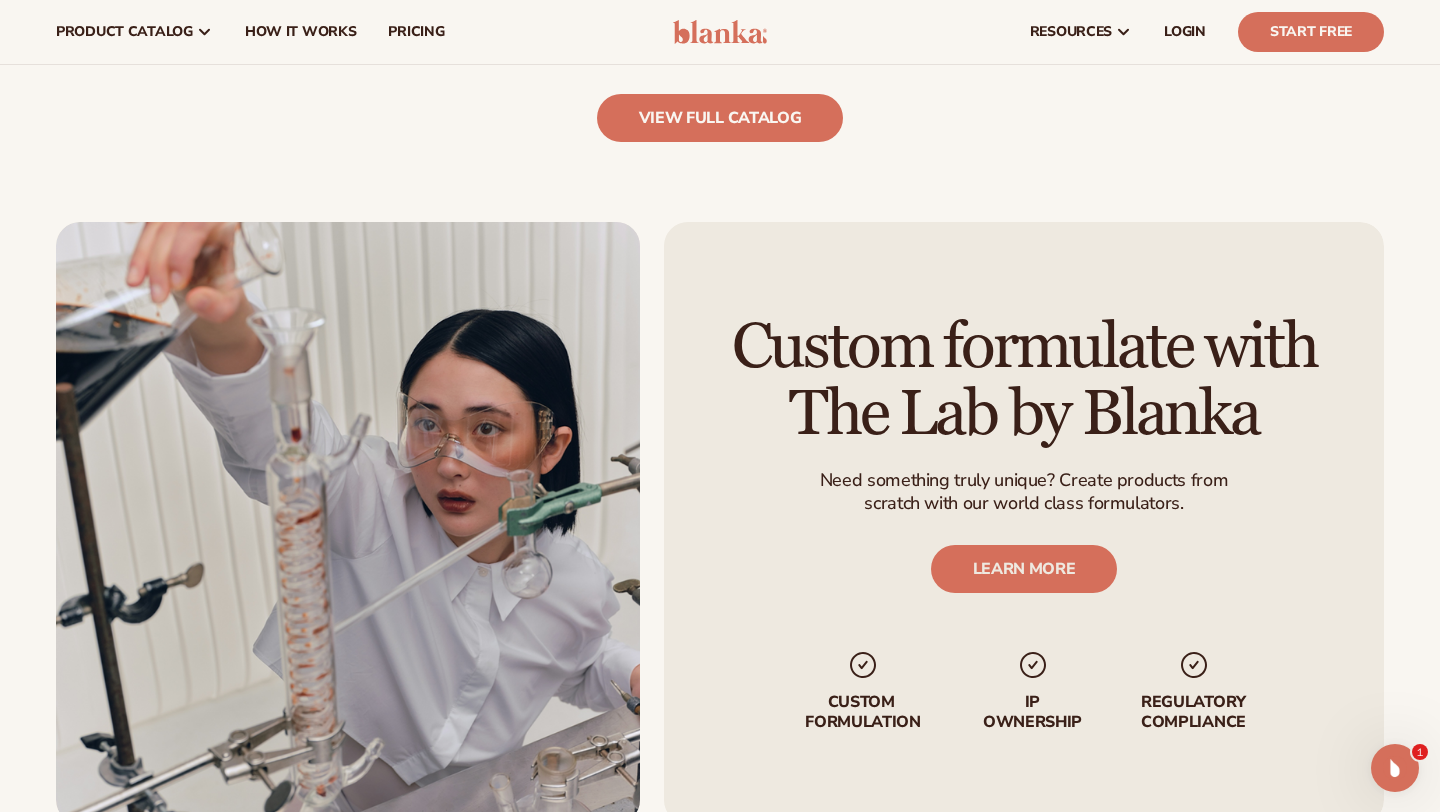 scroll, scrollTop: 2257, scrollLeft: 0, axis: vertical 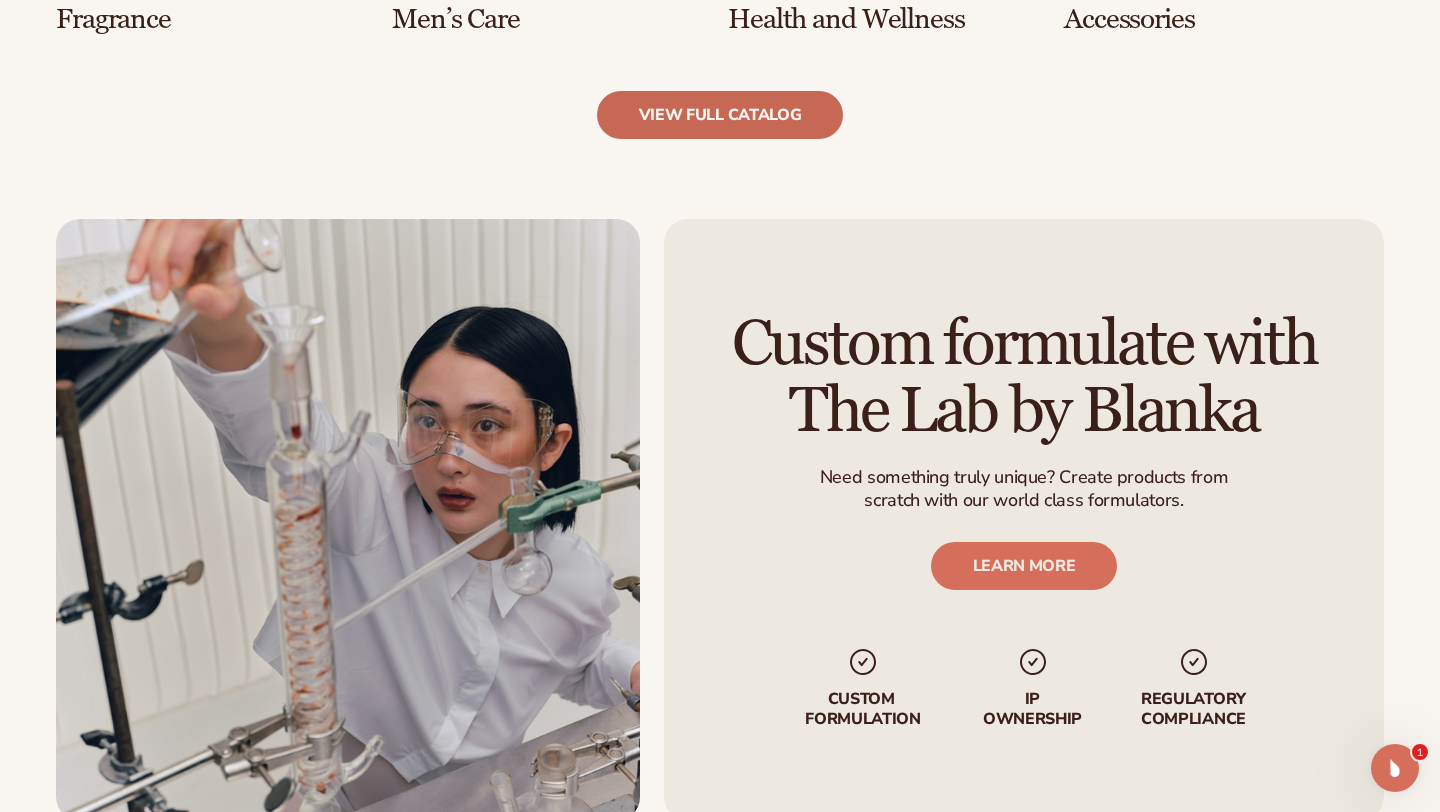 click on "view full catalog" at bounding box center (720, 115) 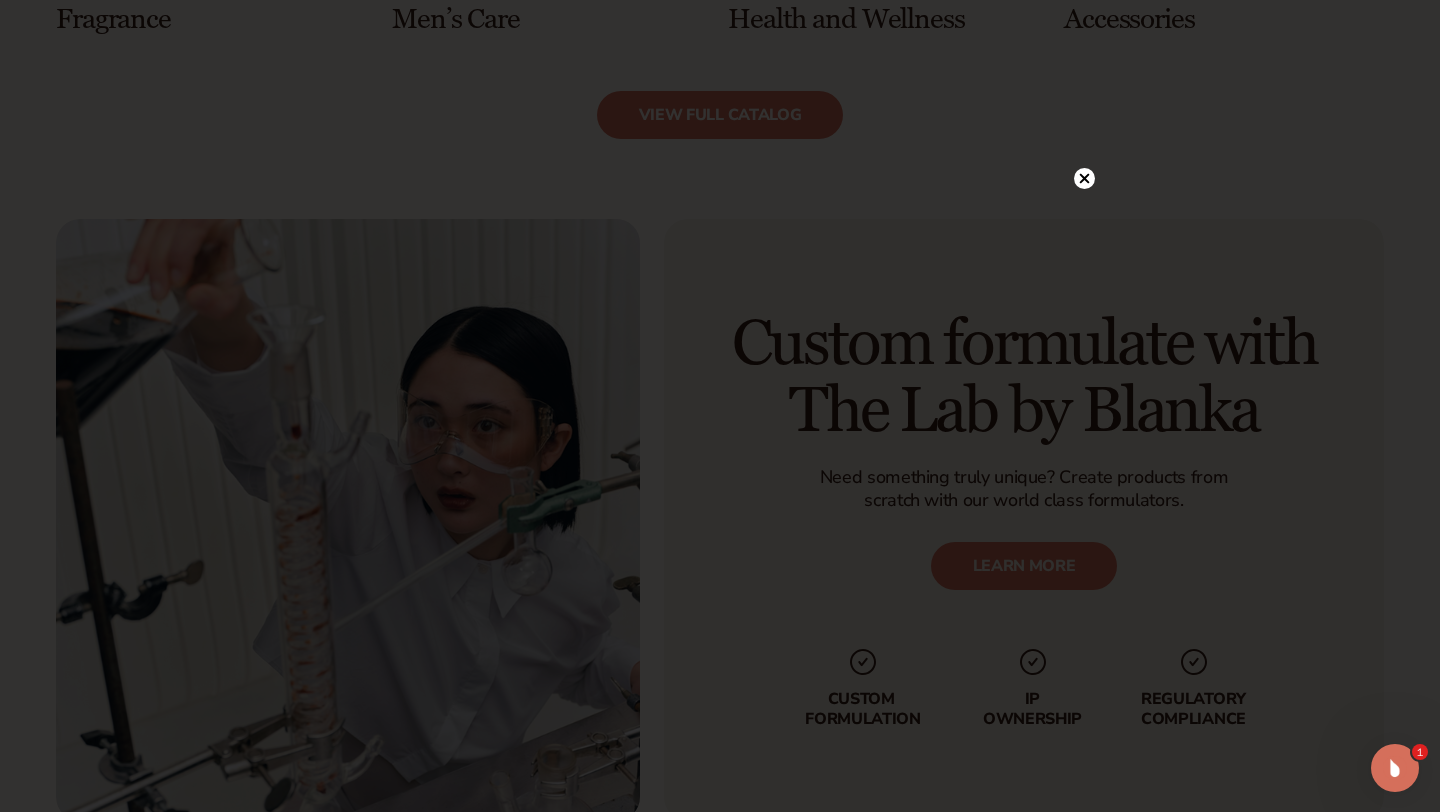 click 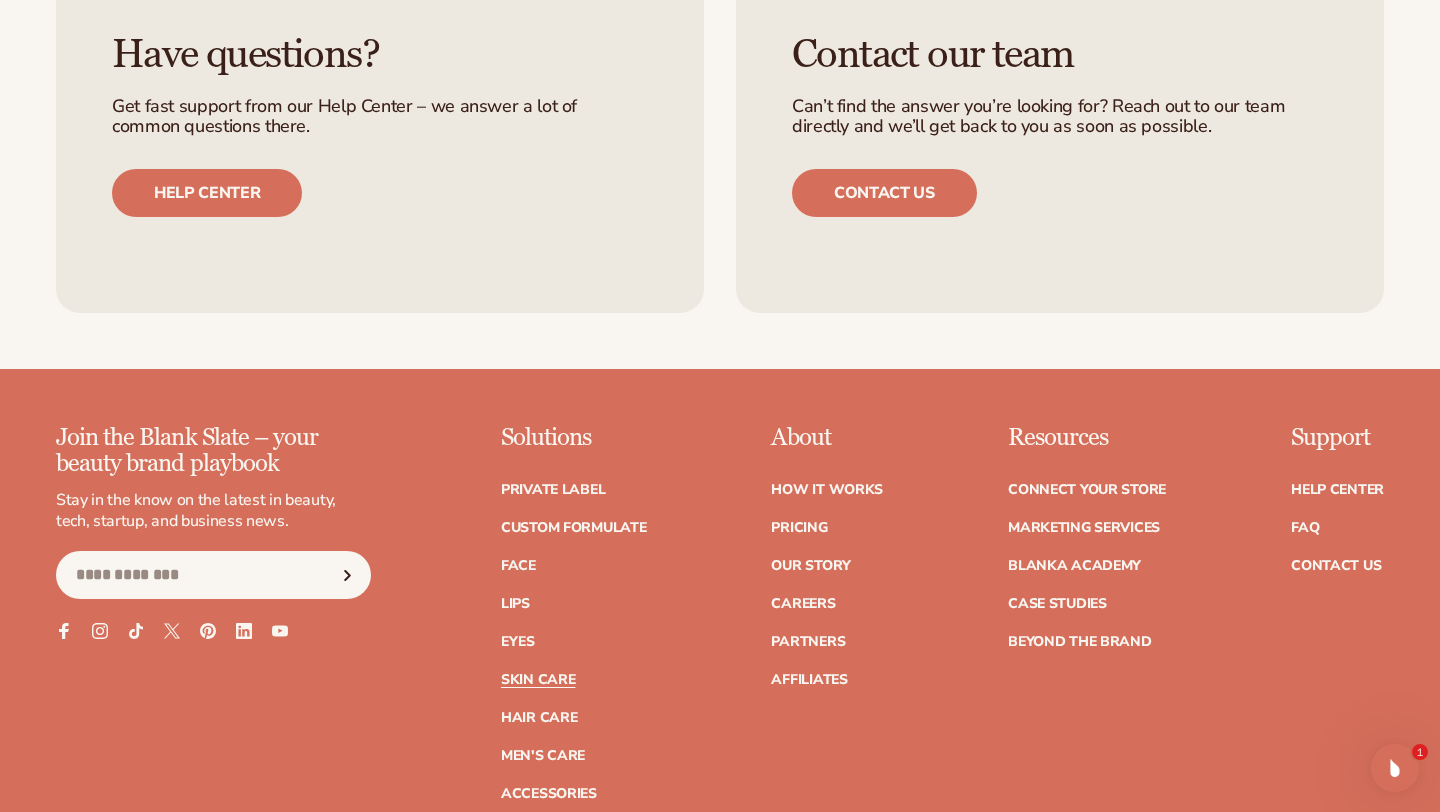 scroll, scrollTop: 4454, scrollLeft: 0, axis: vertical 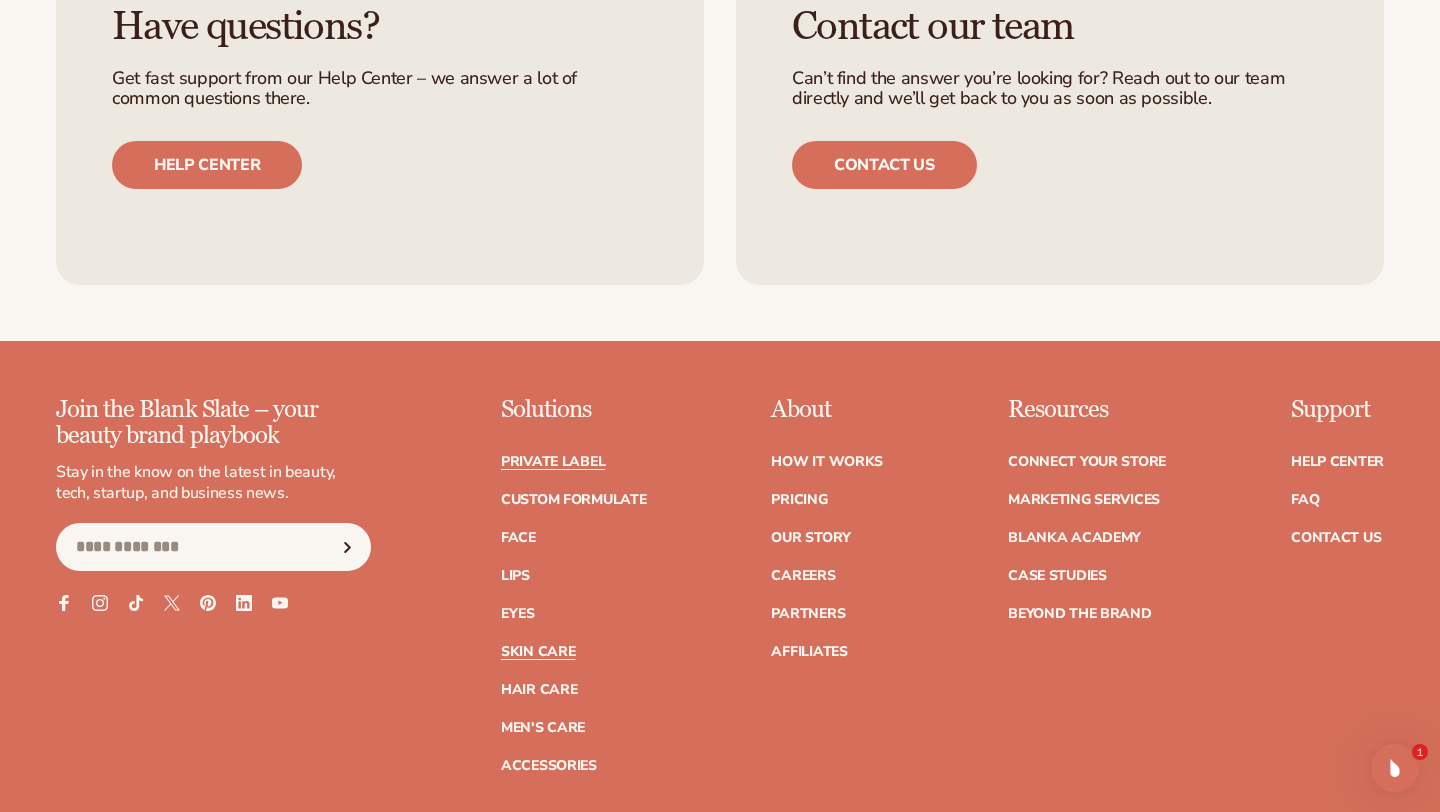 click on "Private label" at bounding box center (553, 462) 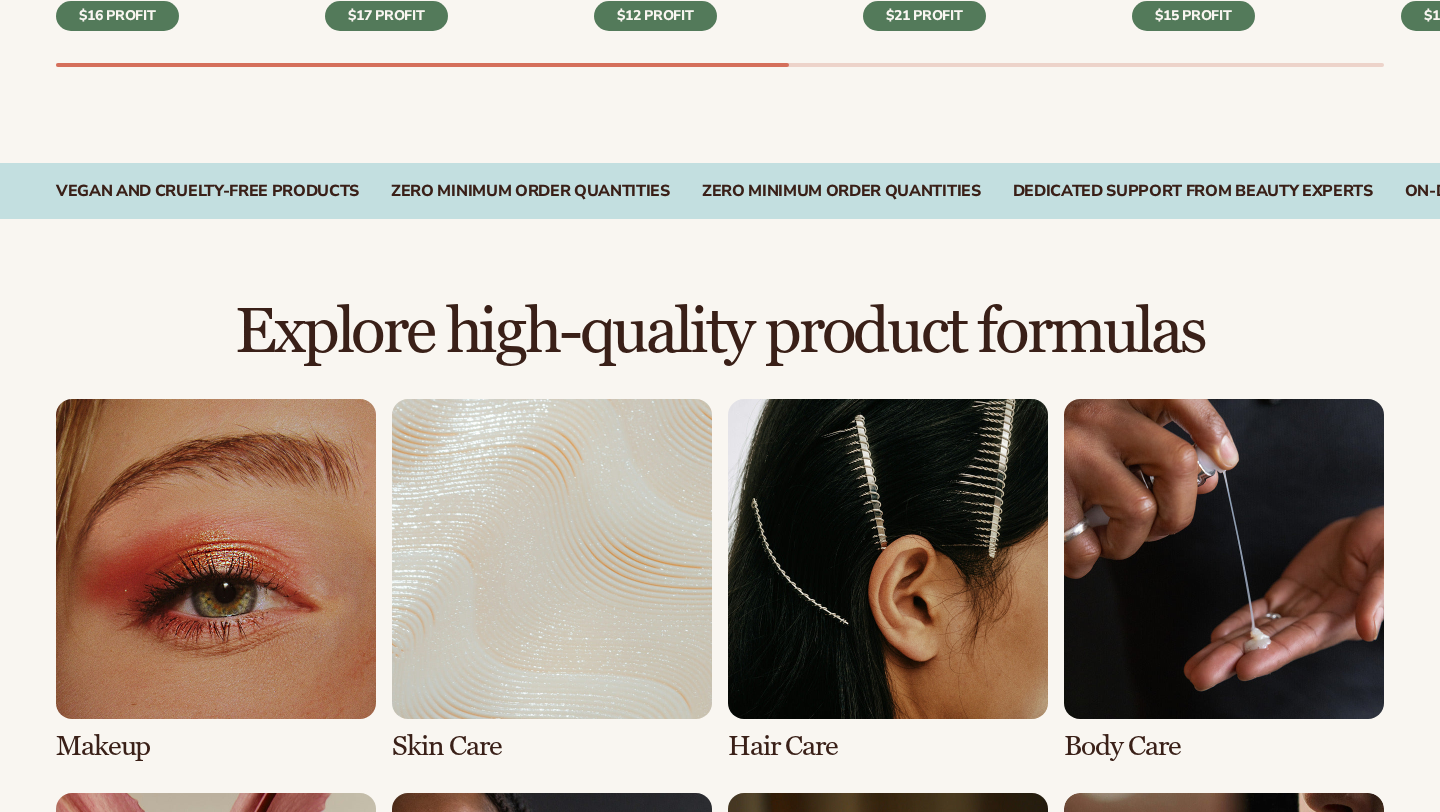 scroll, scrollTop: 1459, scrollLeft: 0, axis: vertical 